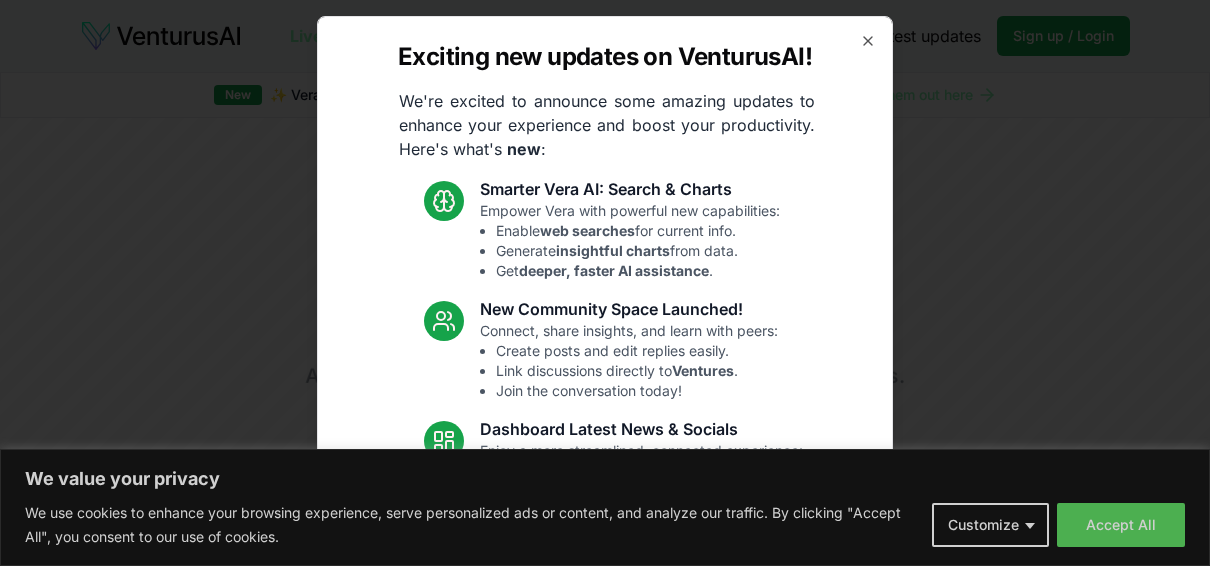 scroll, scrollTop: 0, scrollLeft: 0, axis: both 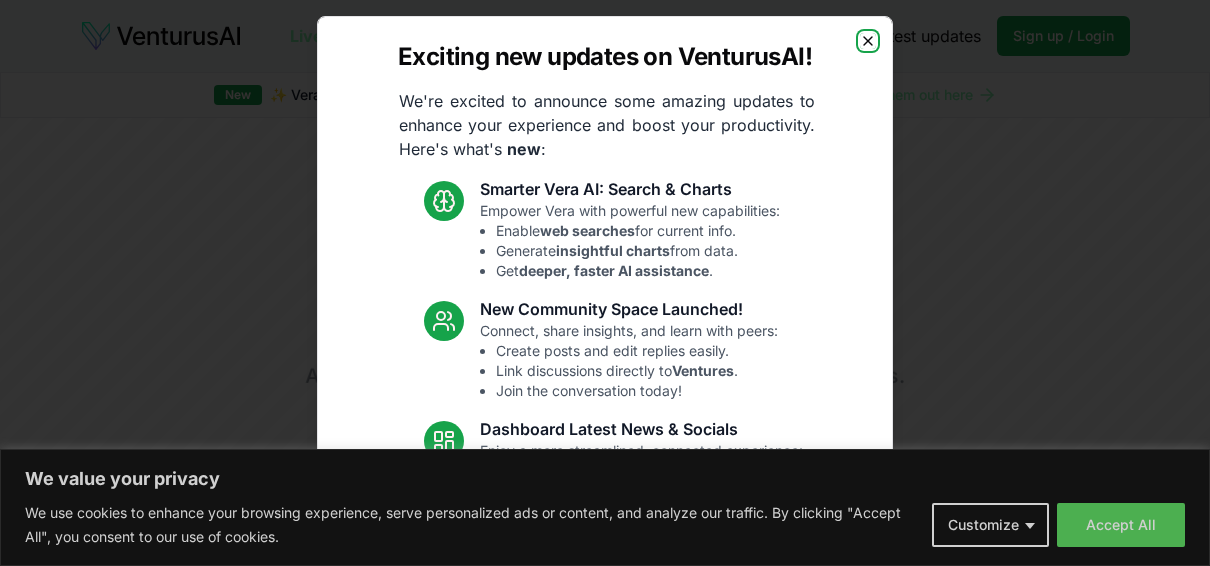 click 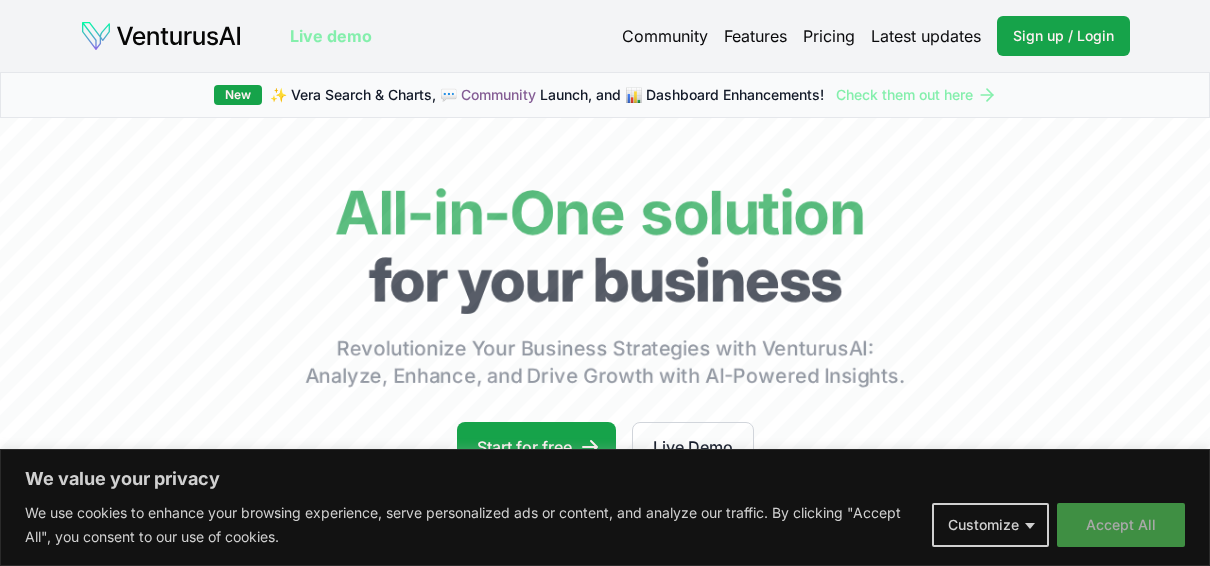 click on "Accept All" at bounding box center (1121, 525) 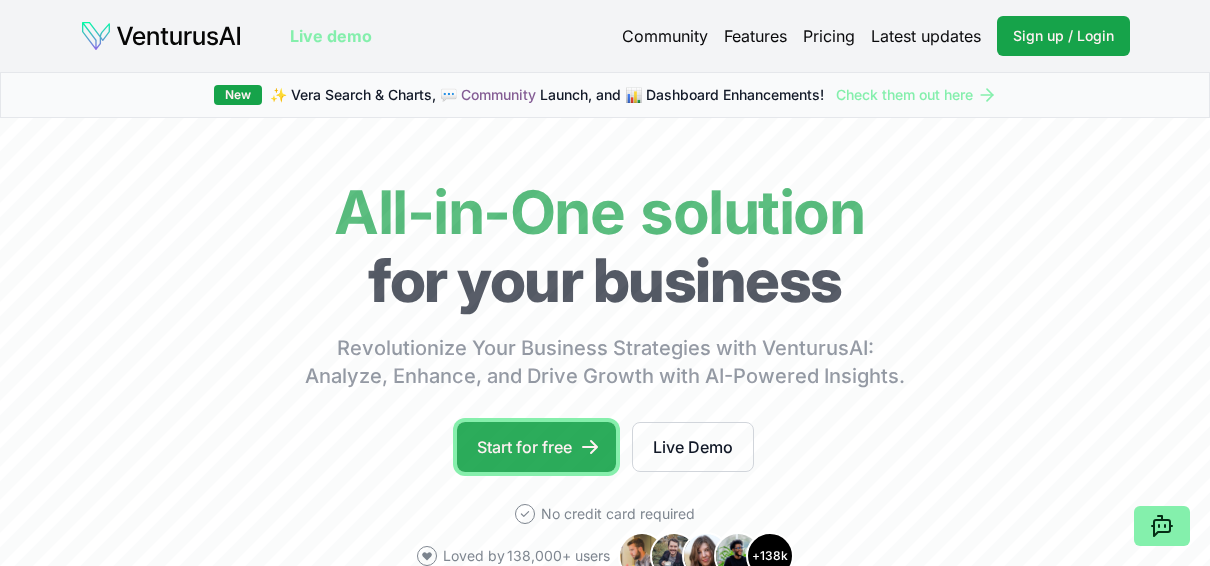 click on "Start for free" at bounding box center [536, 447] 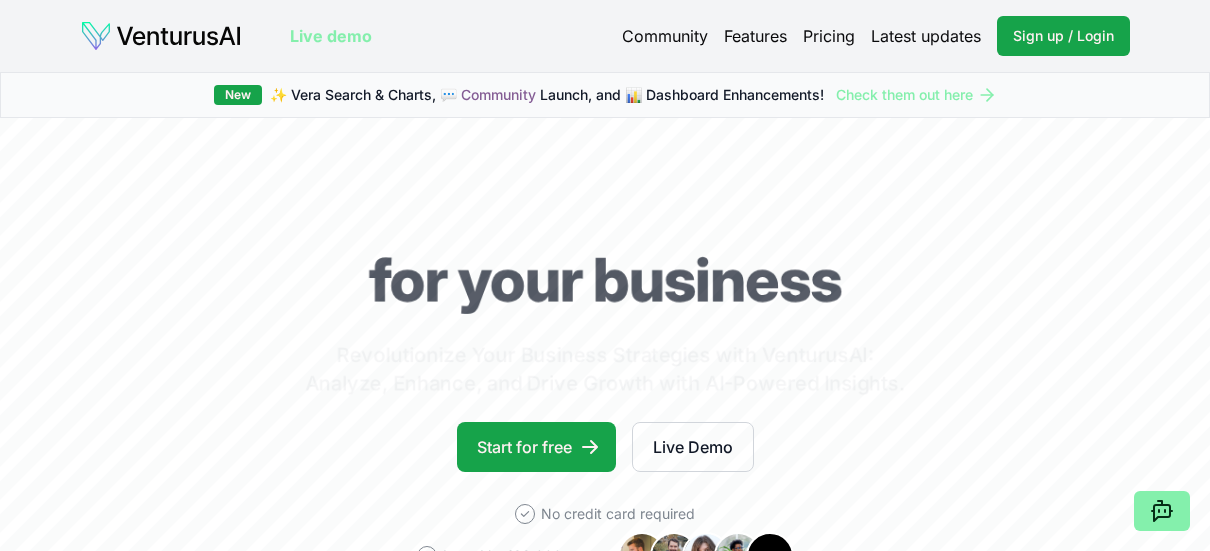 click on "Live Demo" at bounding box center [693, 447] 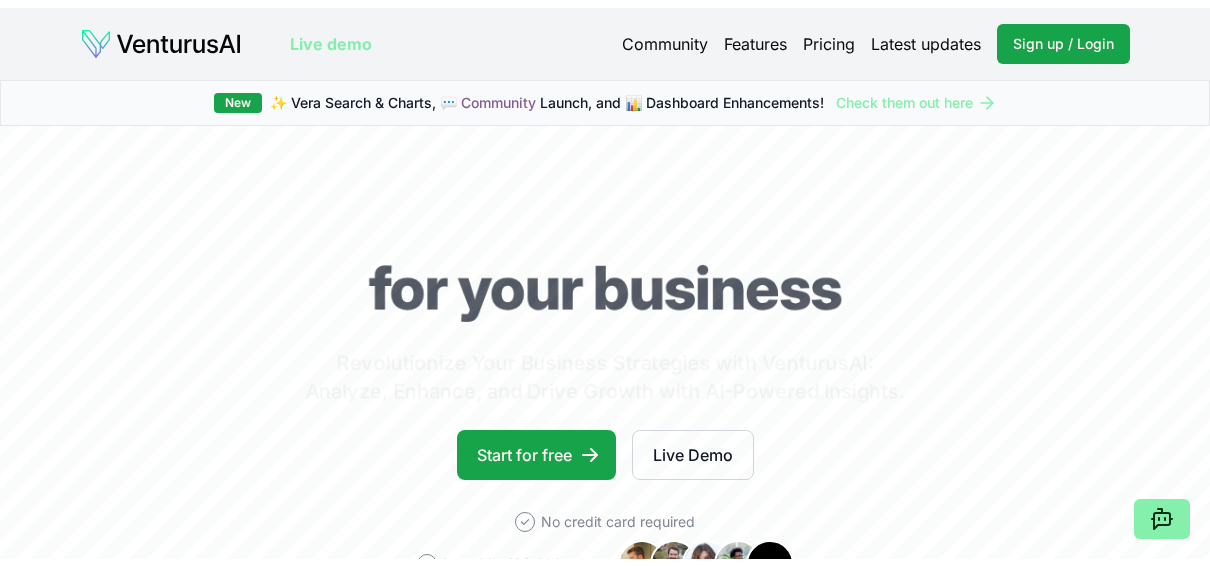 scroll, scrollTop: 0, scrollLeft: 0, axis: both 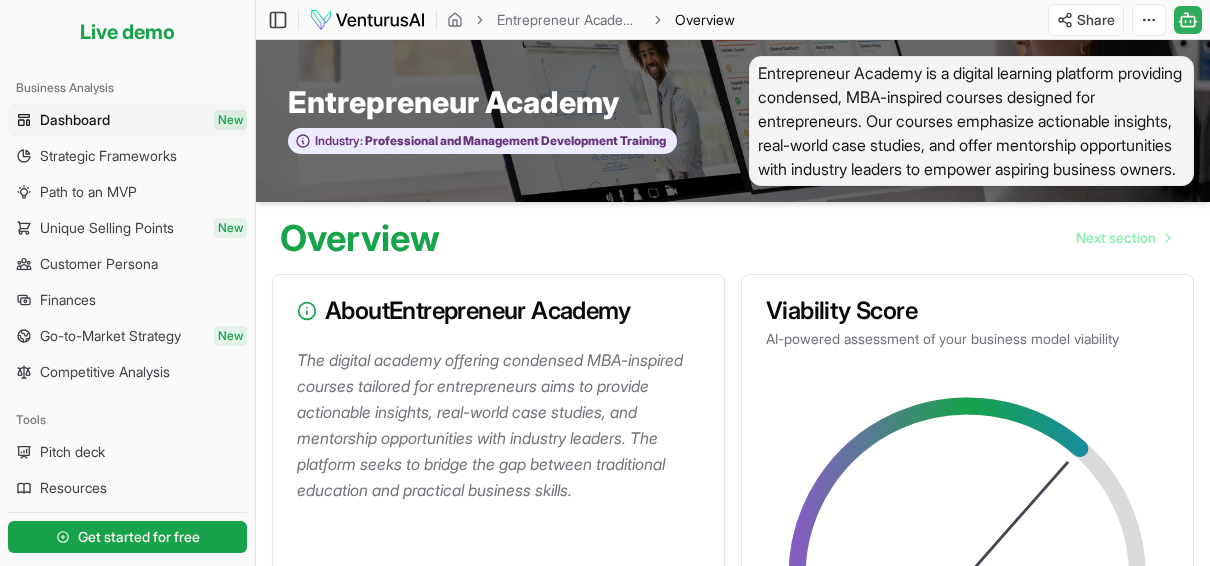 click 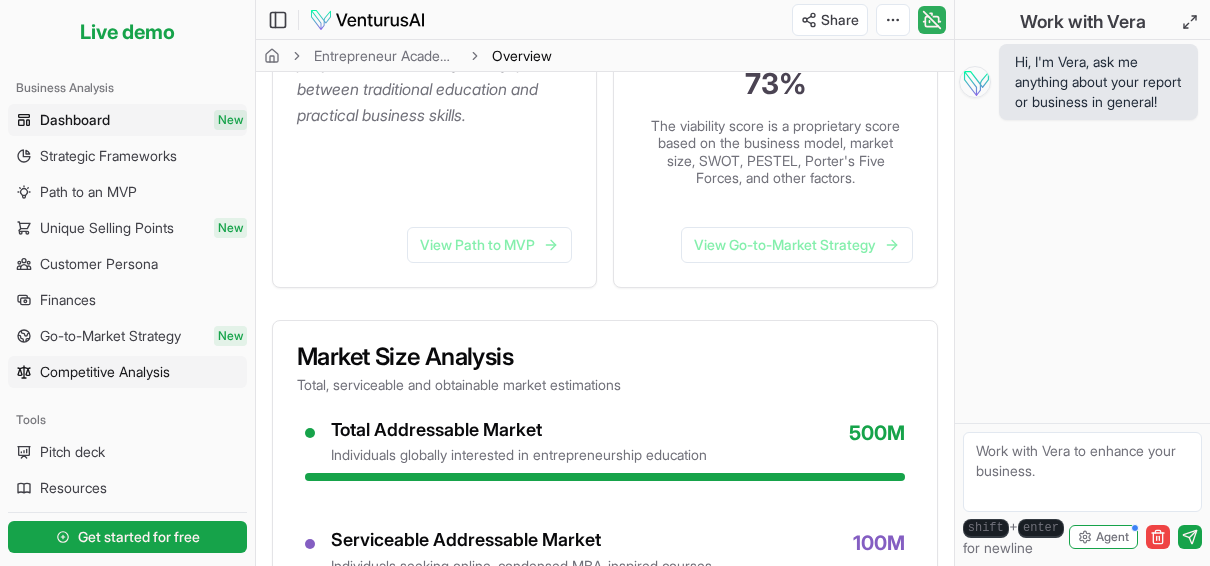 scroll, scrollTop: 531, scrollLeft: 0, axis: vertical 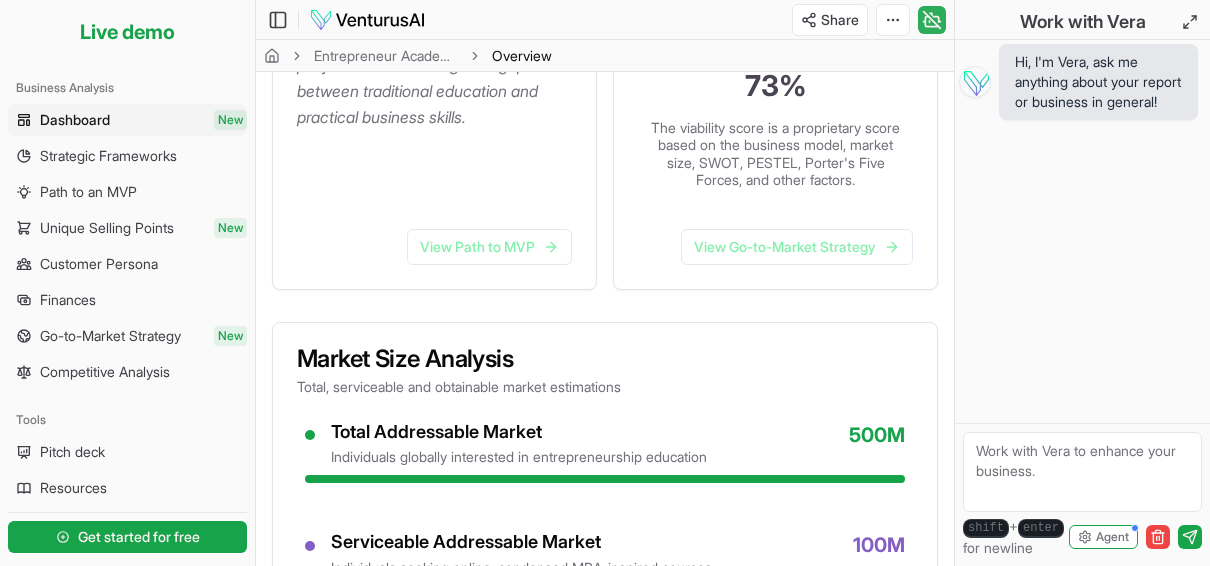 click at bounding box center [1082, 472] 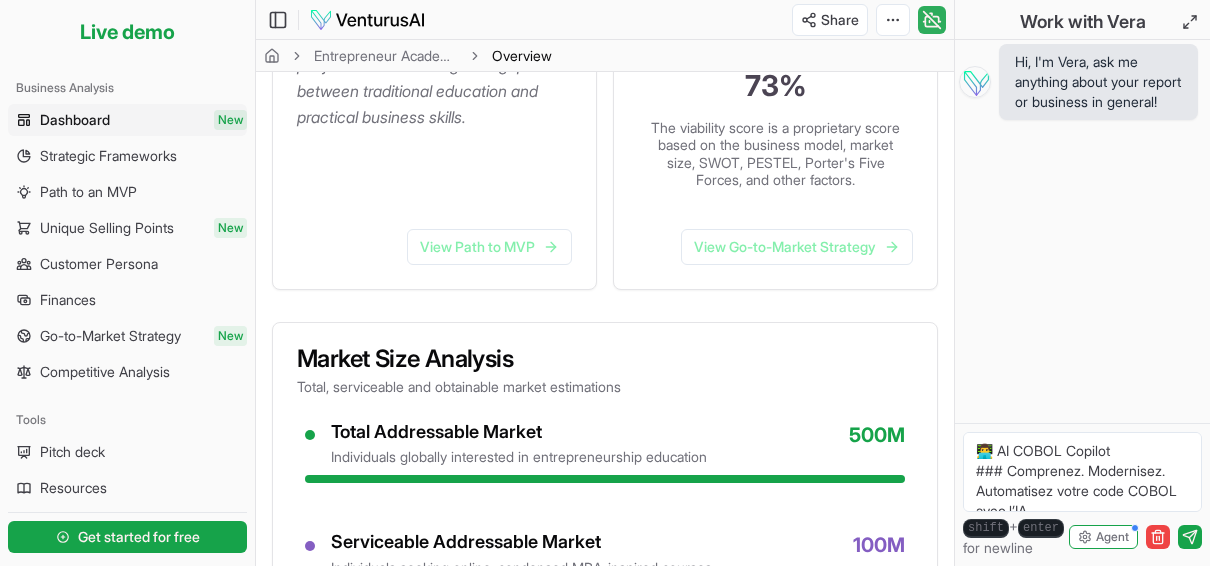 scroll, scrollTop: 1087, scrollLeft: 0, axis: vertical 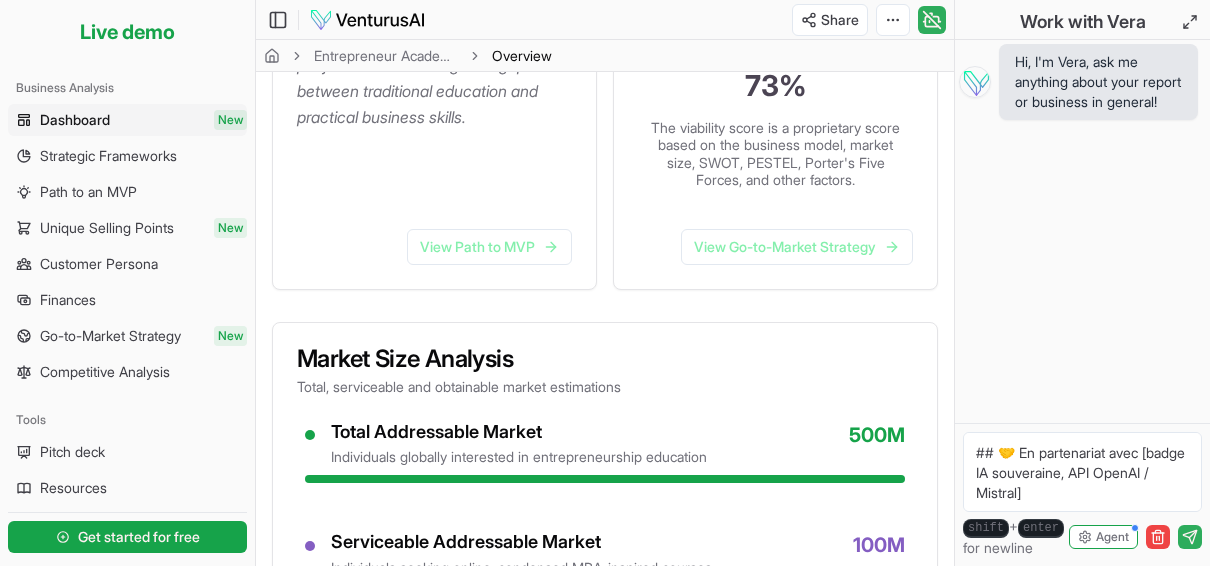 type on "# 👨‍💻 AI COBOL Copilot
### Comprenez. Modernisez. Automatisez votre code COBOL avec l’IA.
---
## 💥 Le problème
Votre système tourne encore sur du COBOL ?
Les experts partent à la retraite. Les jeunes ne veulent pas s’y mettre.
---
## 🤖 La solution
Un assistant IA qui lit, explique et modernise votre code COBOL.
Testé sur des systèmes bancaires et mainframe.
- 🧠 Explication ligne par ligne
- 📦 Génération de documentation
- 🔁 Suggestions de refactorings
- 🌐 Fonctionne en ligne ou on-premise
---
## 🎯 À qui ça s’adresse ?
- ✅ DSI / CTO avec du code legacy
- ✅ Freelances COBOL
- ✅ Écoles d’ingénieurs
---
## 📥 Rejoignez la bêta
[Formulaire Email / Calendly / Notion Form]
> “L’outil que j’aurais rêvé d’avoir quand j’étais encore dev COBOL.”
> — [FIRST] [LAST], ex-DSI Assurance
---
## 🤝 En partenariat avec [badge IA souveraine, API OpenAI / Mistral]" 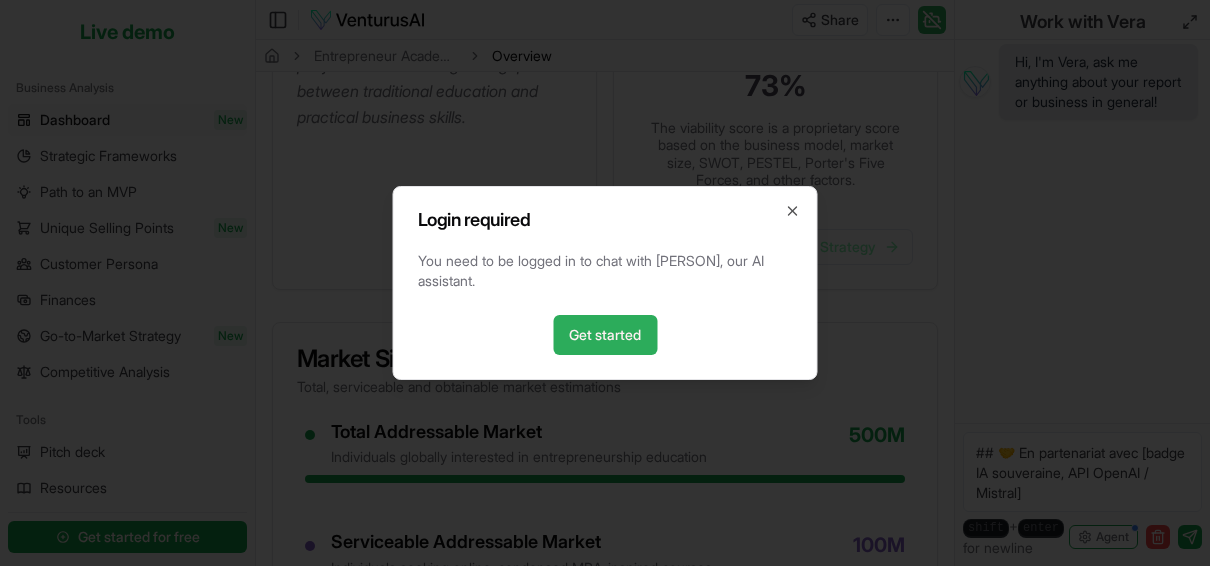 click on "Get started" at bounding box center (605, 335) 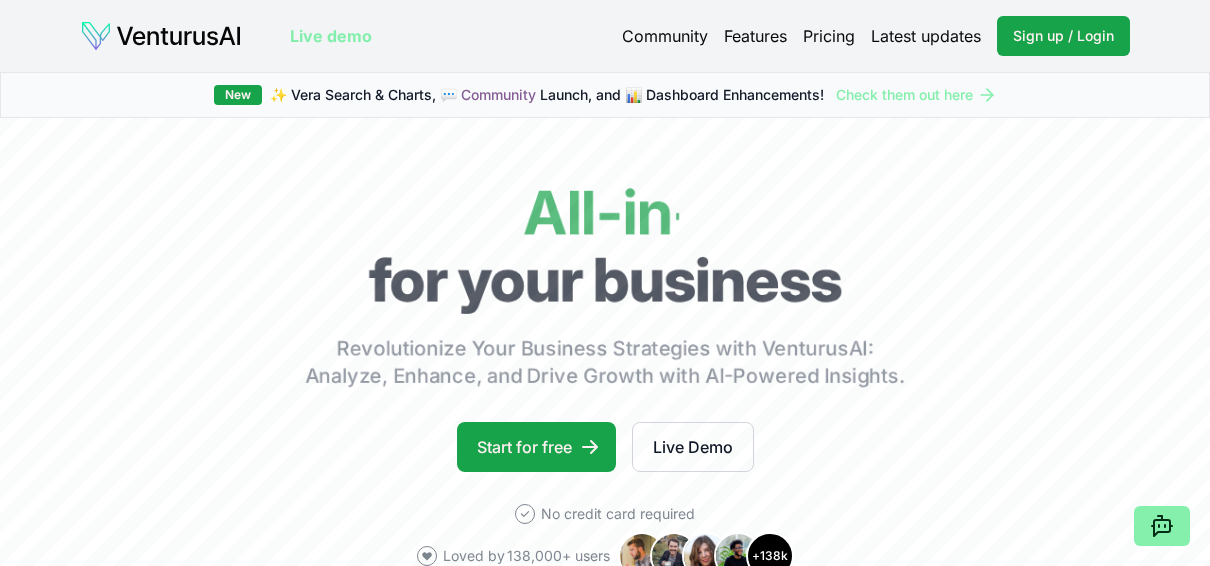 scroll, scrollTop: 0, scrollLeft: 0, axis: both 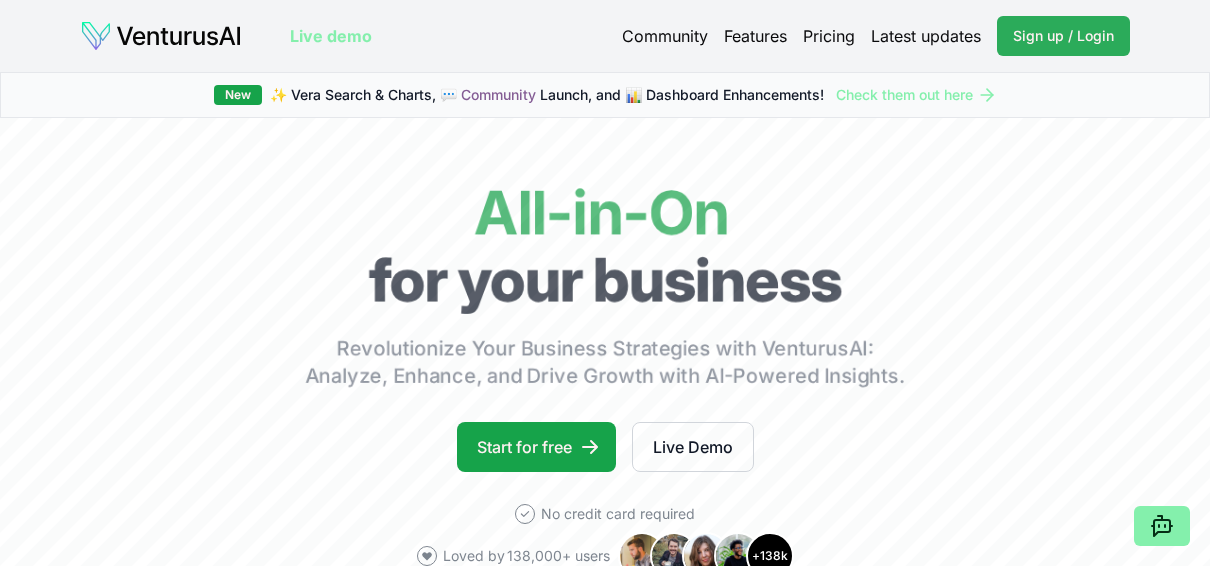 drag, startPoint x: 0, startPoint y: 0, endPoint x: 978, endPoint y: 40, distance: 978.8176 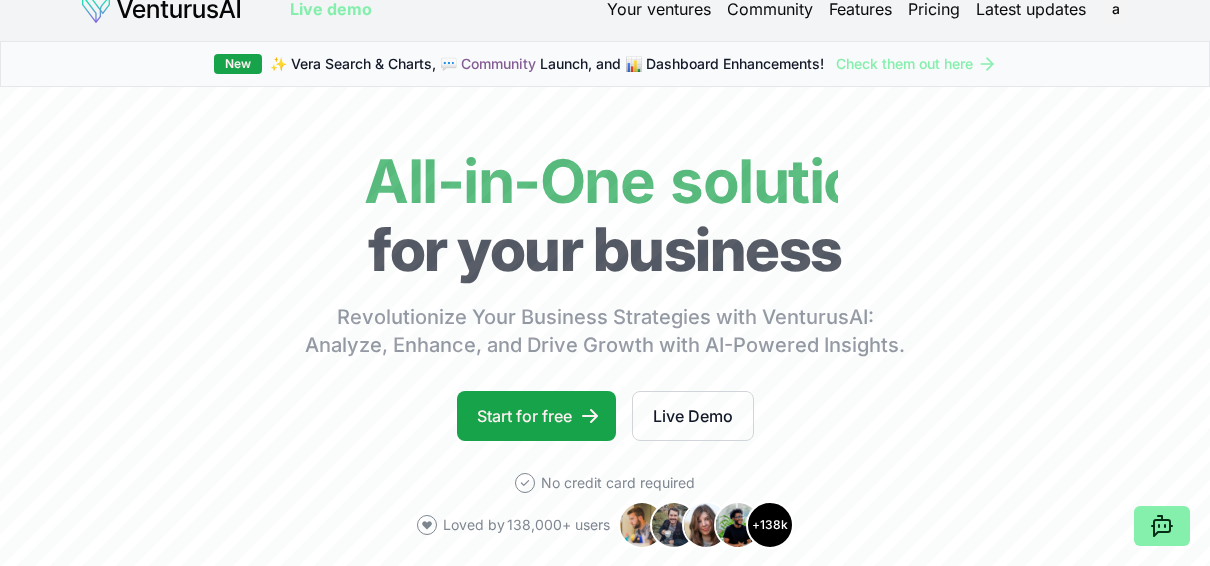 scroll, scrollTop: 76, scrollLeft: 0, axis: vertical 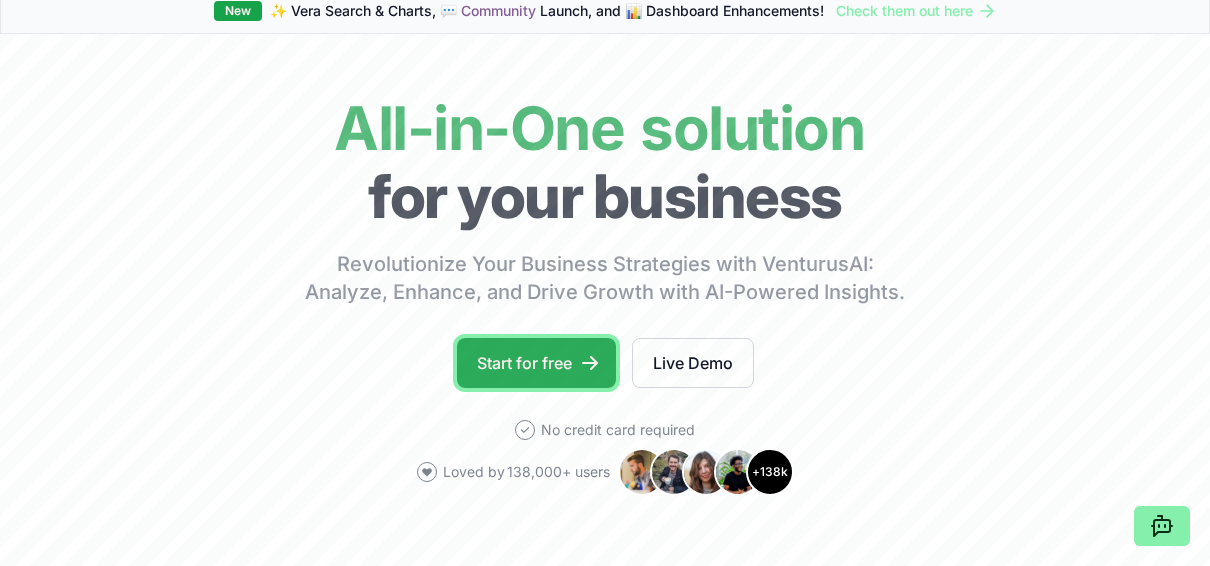 click on "Start for free" at bounding box center (536, 363) 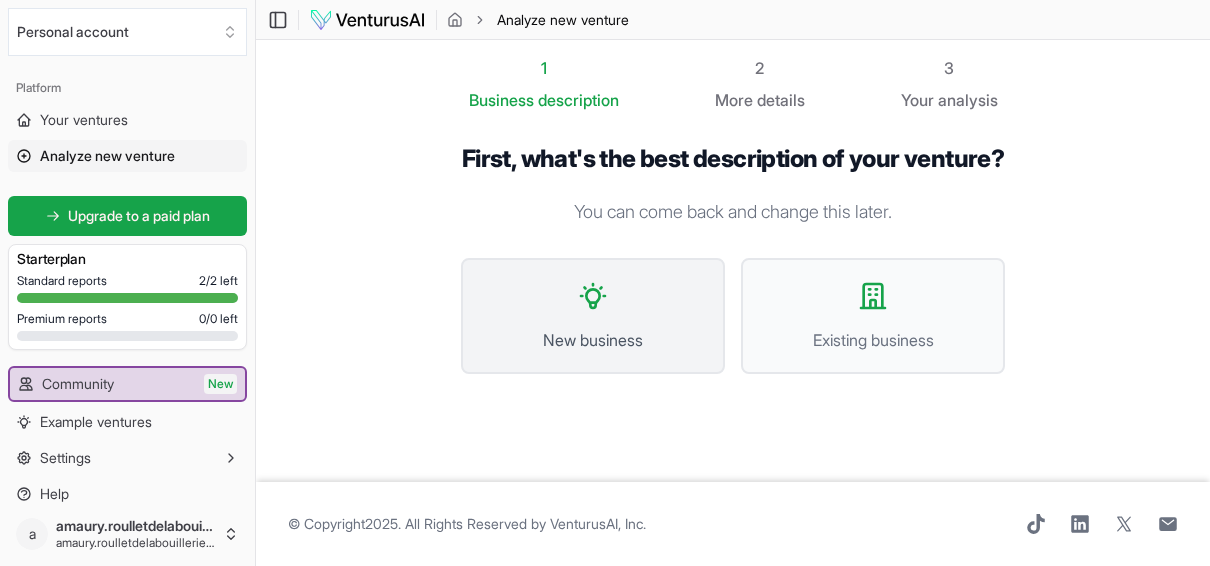 scroll, scrollTop: 2, scrollLeft: 0, axis: vertical 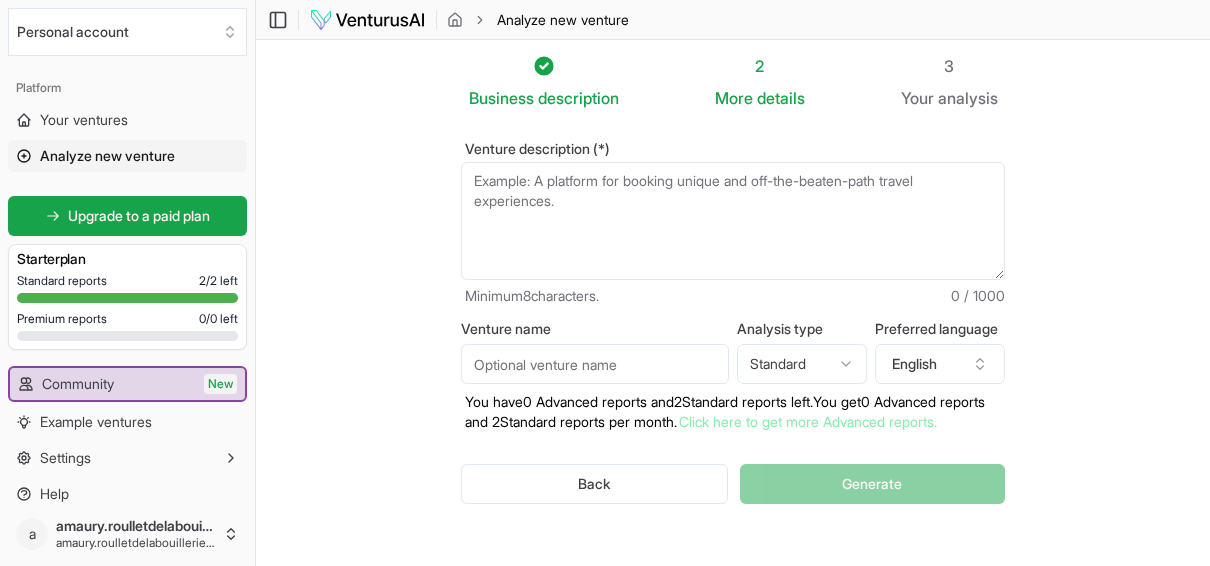 click on "Venture description (*)" at bounding box center (733, 221) 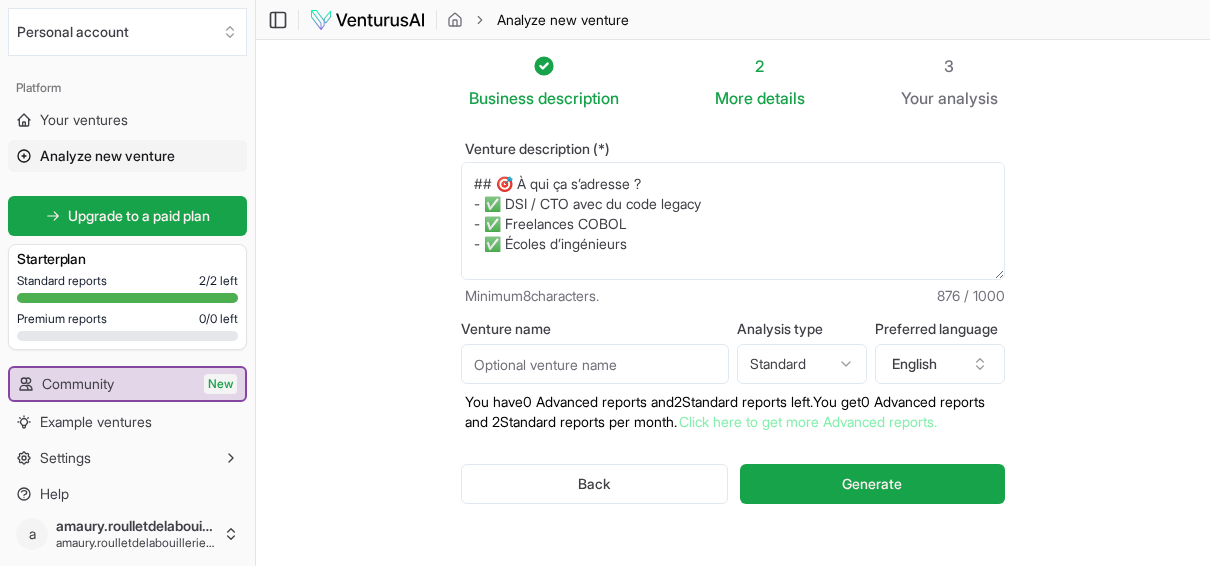 scroll, scrollTop: 440, scrollLeft: 0, axis: vertical 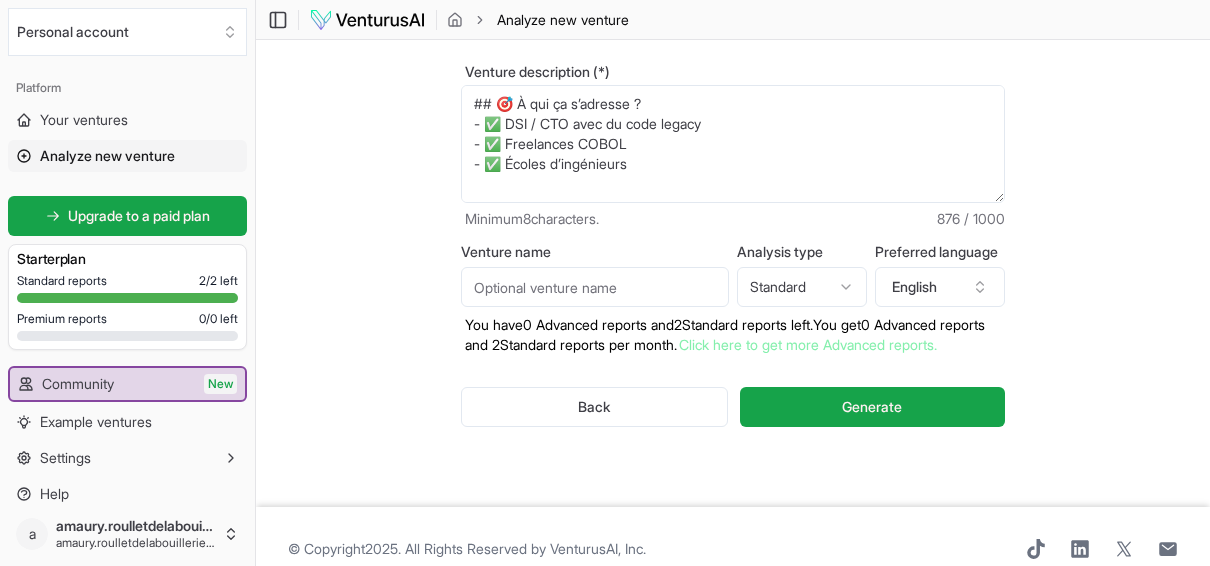 type on "# 👨‍💻 AI COBOL Copilot
### Comprenez. Modernisez. Automatisez votre code COBOL avec l’IA.
---
## 💥 Le problème
Votre système tourne encore sur du COBOL ?
Les experts partent à la retraite. Les jeunes ne veulent pas s’y mettre.
---
## 🤖 La solution
Un assistant IA qui lit, explique et modernise votre code COBOL.
Testé sur des systèmes bancaires et mainframe.
- 🧠 Explication ligne par ligne
- 📦 Génération de documentation
- 🔁 Suggestions de refactorings
- 🌐 Fonctionne en ligne ou on-premise
---
## 🎯 À qui ça s’adresse ?
- ✅ DSI / CTO avec du code legacy
- ✅ Freelances COBOL
- ✅ Écoles d’ingénieurs
---
## 📥 Rejoignez la bêta
[Formulaire Email / Calendly / Notion Form]
> “L’outil que j’aurais rêvé d’avoir quand j’étais encore dev COBOL.”
> — [FIRST] [LAST], ex-DSI Assurance
---
## 🤝 En partenariat avec [badge IA souveraine, API OpenAI / Mistral]" 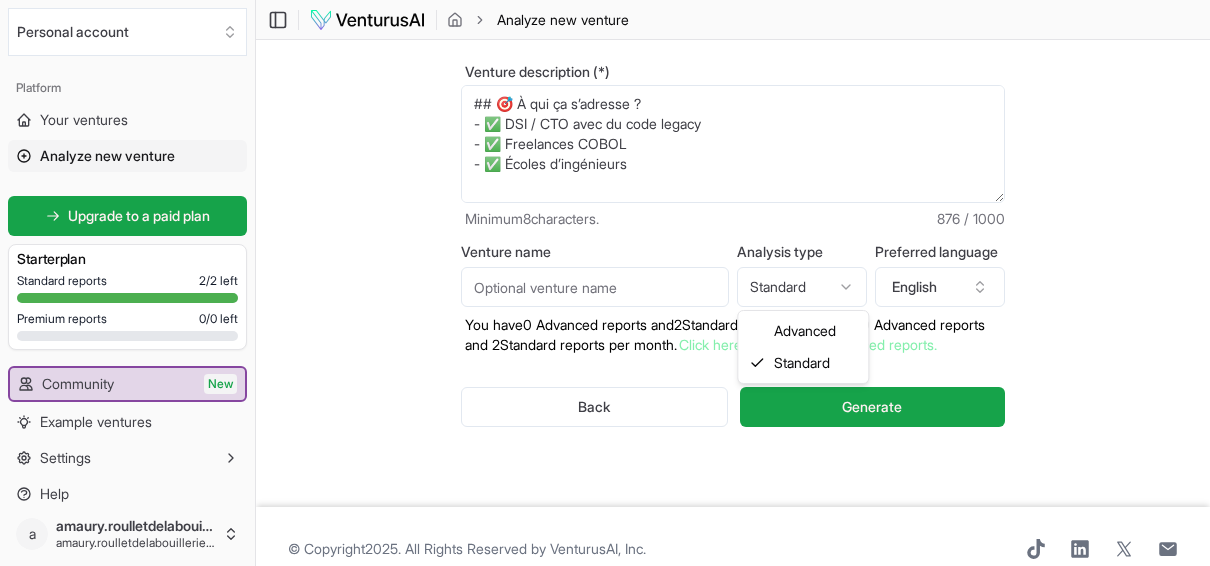click on "We value your privacy We use cookies to enhance your browsing experience, serve personalized ads or content, and analyze our traffic. By clicking "Accept All", you consent to our use of cookies. Customize    Accept All Customize Consent Preferences   We use cookies to help you navigate efficiently and perform certain functions. You will find detailed information about all cookies under each consent category below. The cookies that are categorized as "Necessary" are stored on your browser as they are essential for enabling the basic functionalities of the site. ...  Show more Necessary Always Active Necessary cookies are required to enable the basic features of this site, such as providing secure log-in or adjusting your consent preferences. These cookies do not store any personally identifiable data. Cookie cookieyes-consent Duration 1 year Description Cookie __cf_bm Duration 1 hour Description This cookie, set by Cloudflare, is used to support Cloudflare Bot Management.  Cookie _cfuvid Duration session lidc" at bounding box center (605, 204) 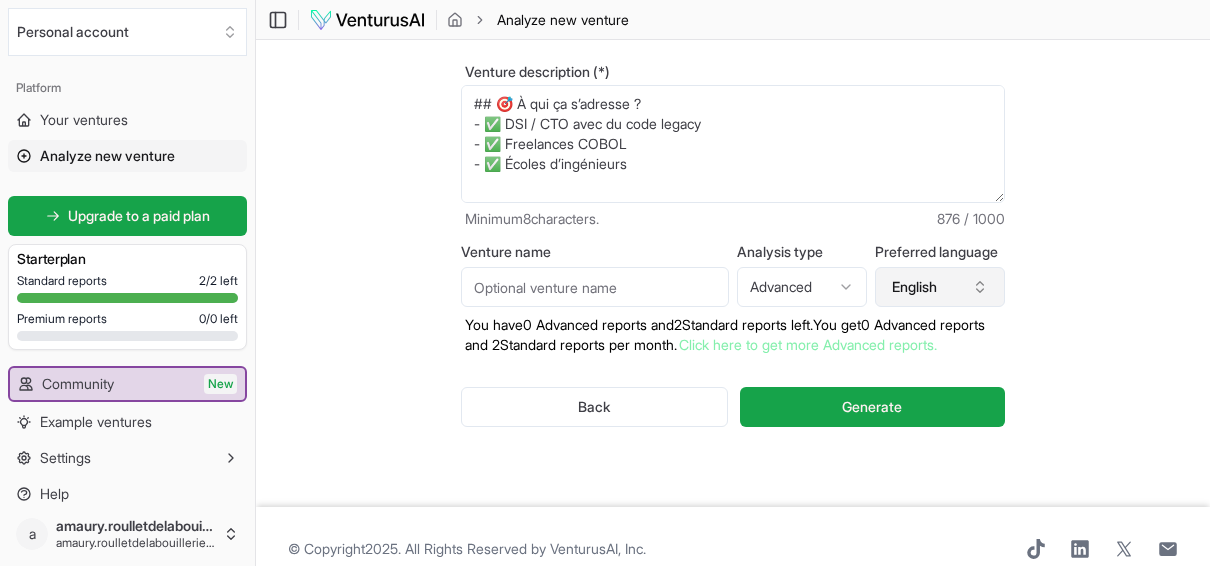 click on "English" at bounding box center [940, 287] 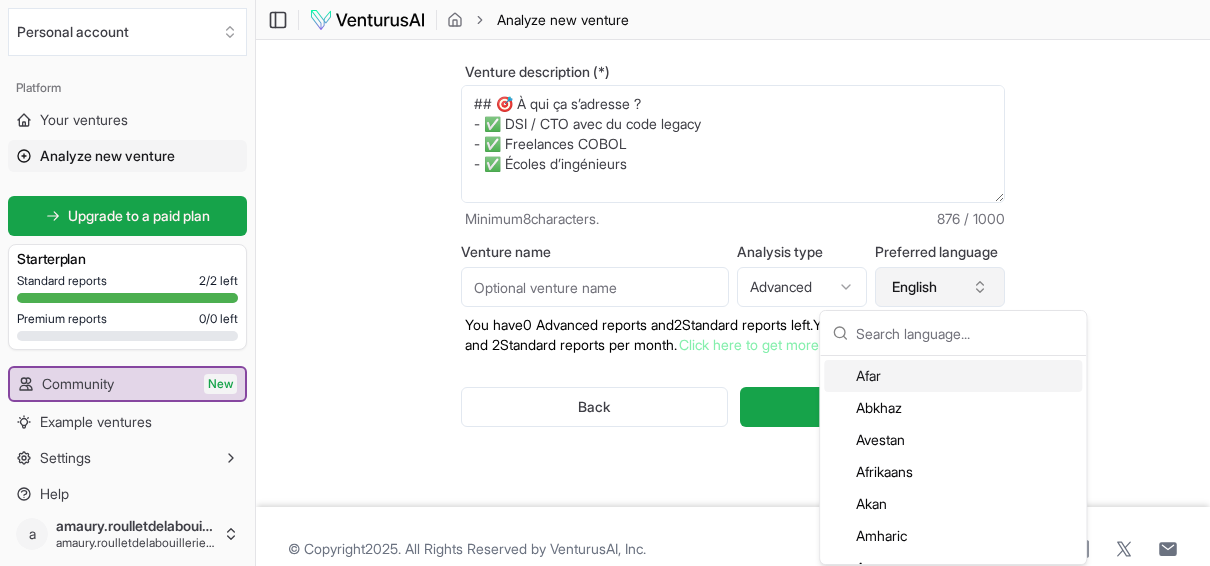 click on "English" at bounding box center (940, 287) 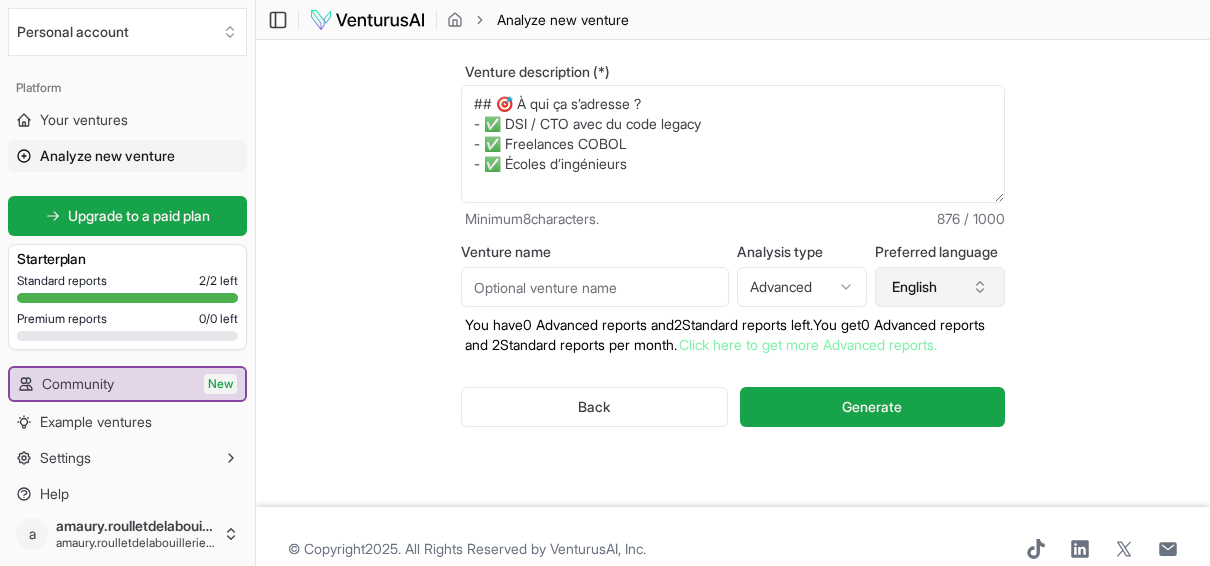 click on "English" at bounding box center (940, 287) 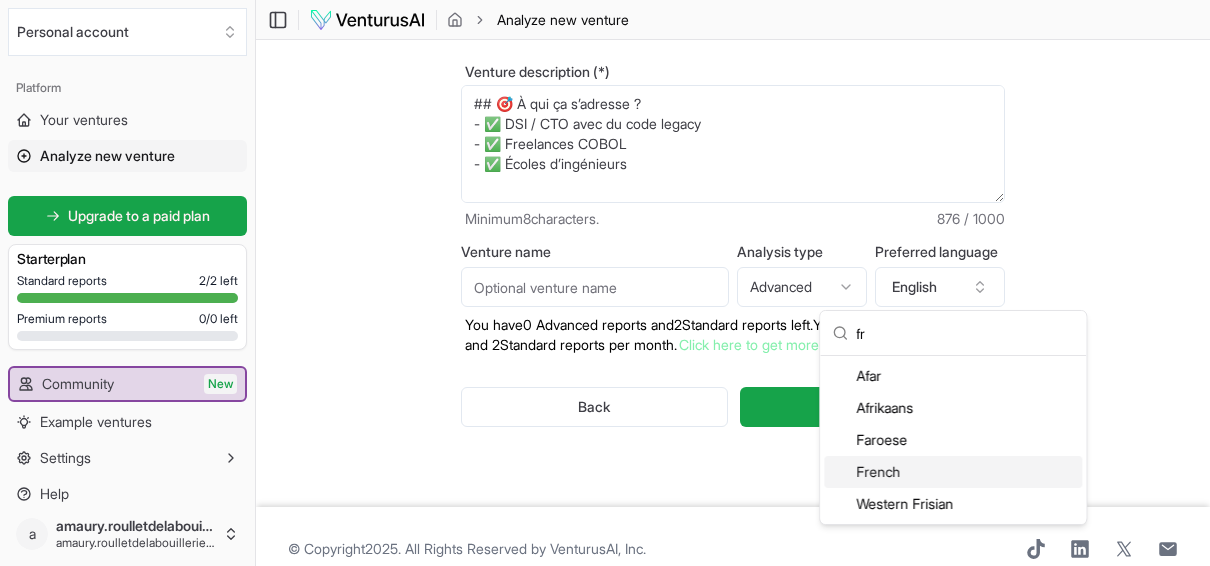 type on "fr" 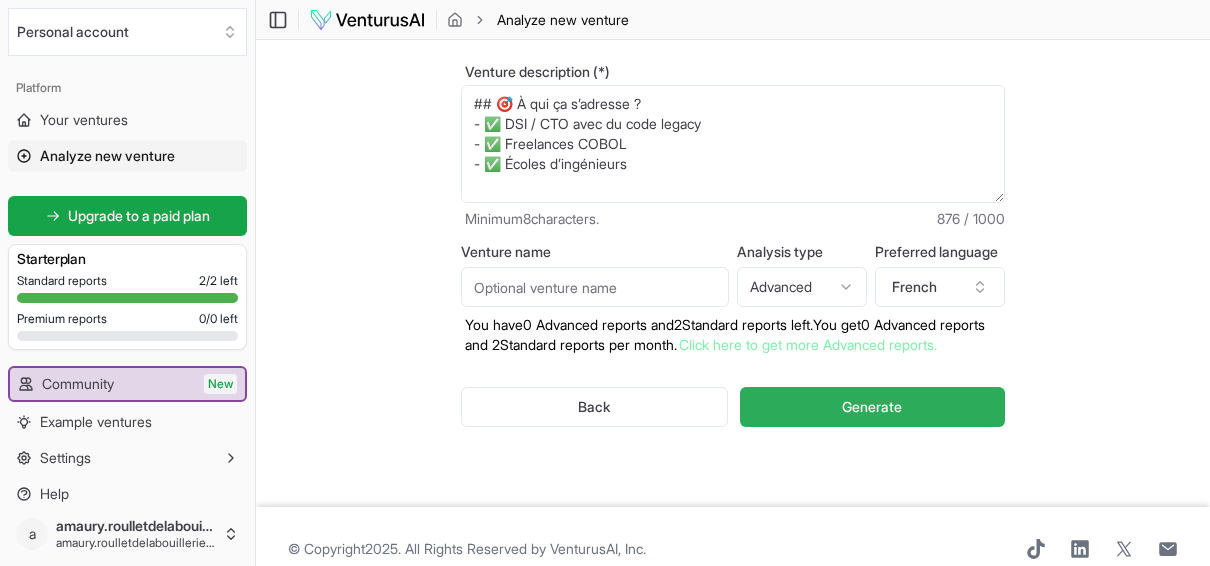 click on "Generate" at bounding box center [872, 407] 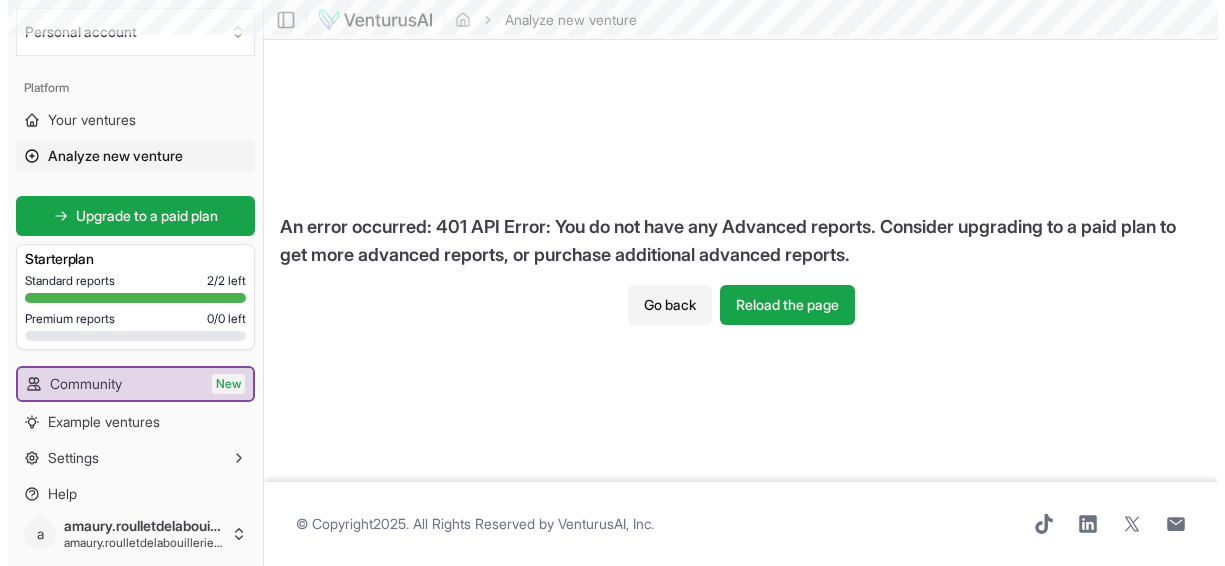 scroll, scrollTop: 0, scrollLeft: 0, axis: both 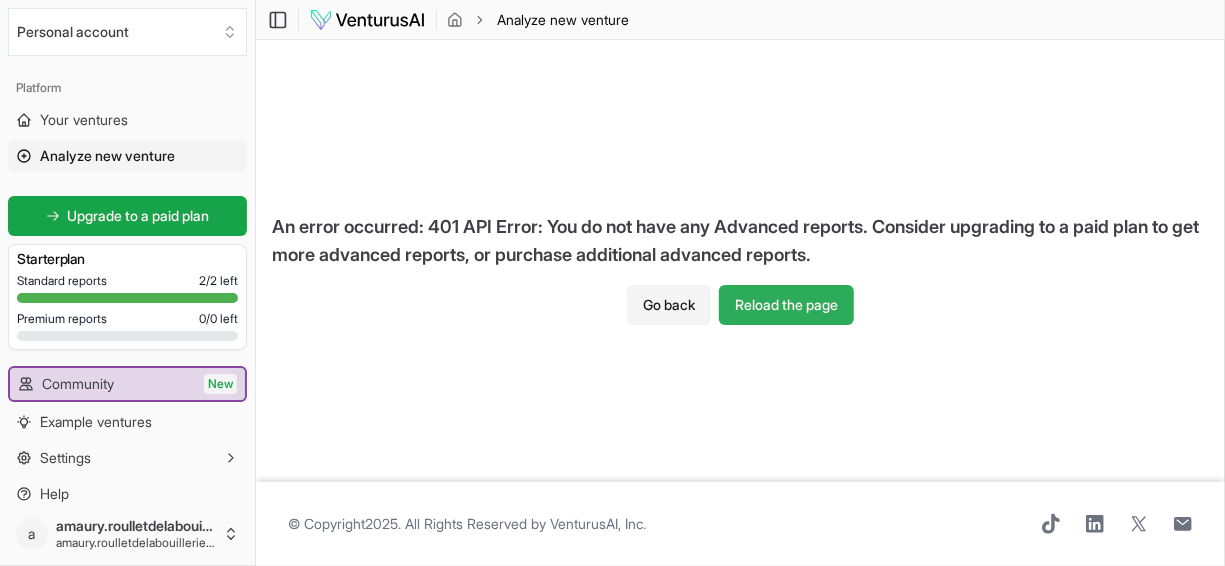 click on "Reload the page" at bounding box center [786, 305] 